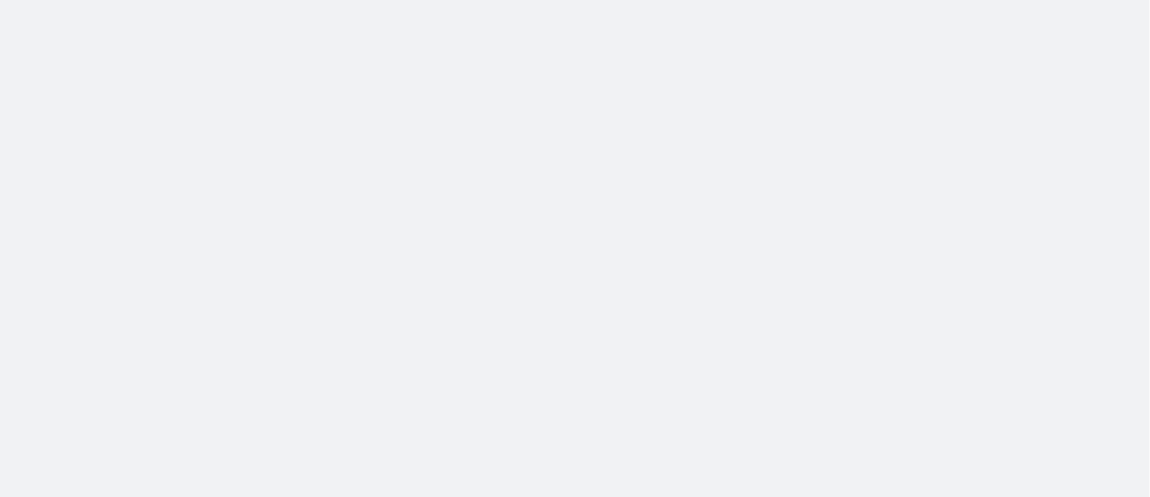 scroll, scrollTop: 0, scrollLeft: 0, axis: both 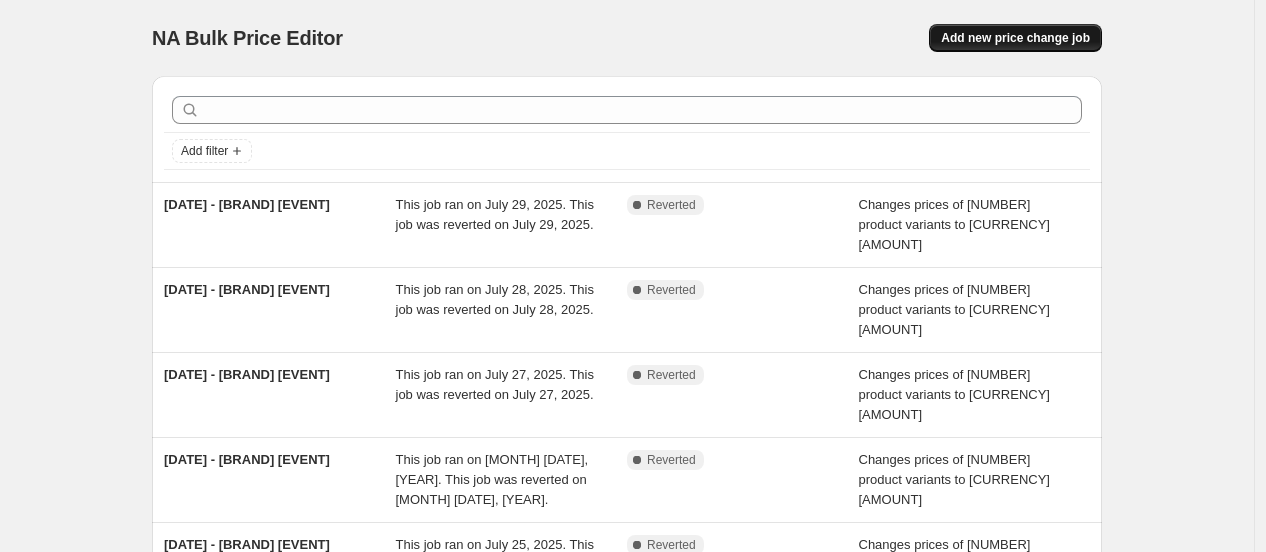 click on "Add new price change job" at bounding box center (1015, 38) 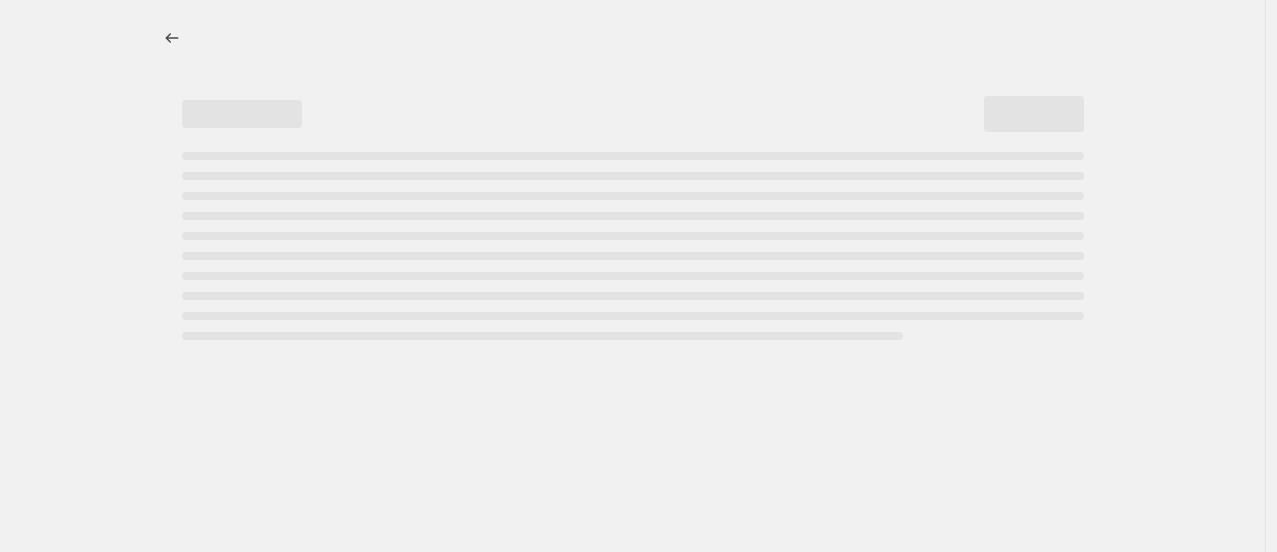 select on "percentage" 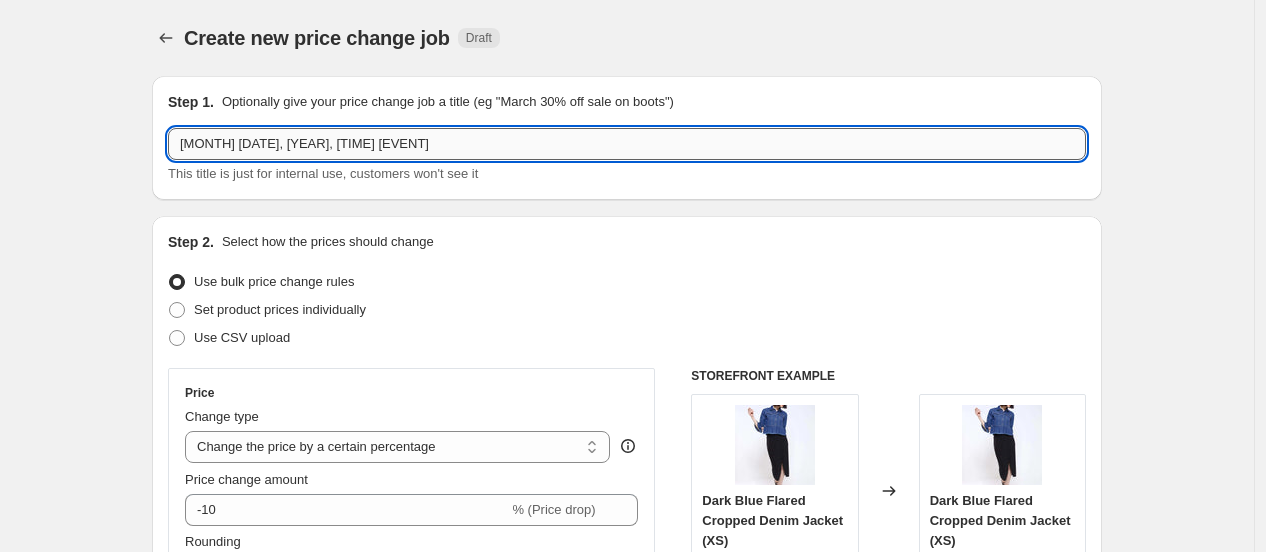 click on "[MONTH] [DATE], [YEAR], [TIME] [EVENT]" at bounding box center [627, 144] 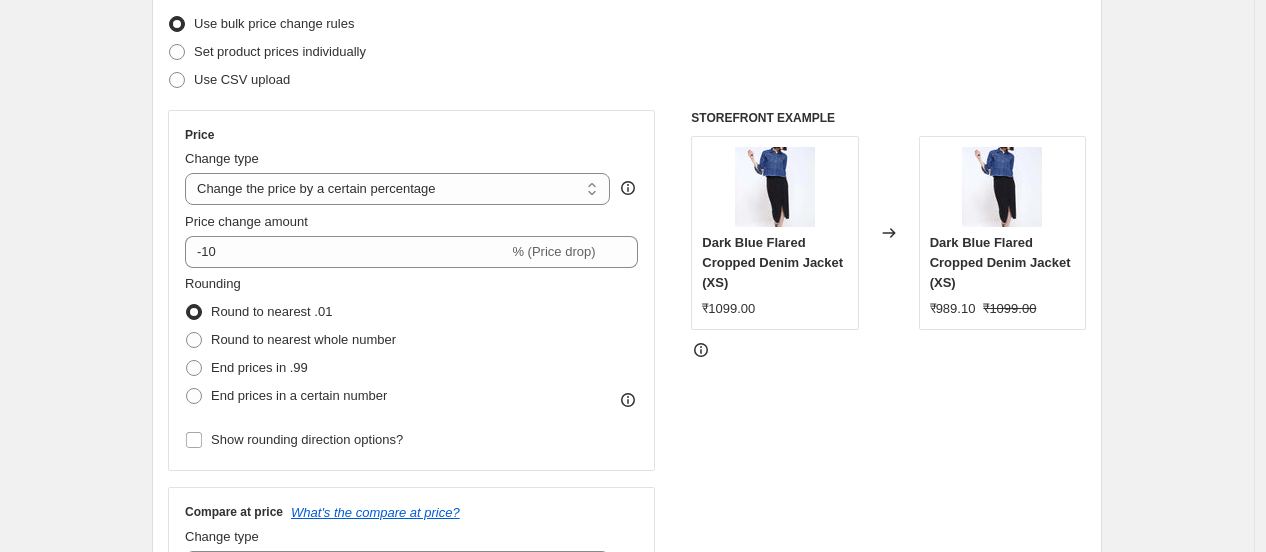 scroll, scrollTop: 266, scrollLeft: 0, axis: vertical 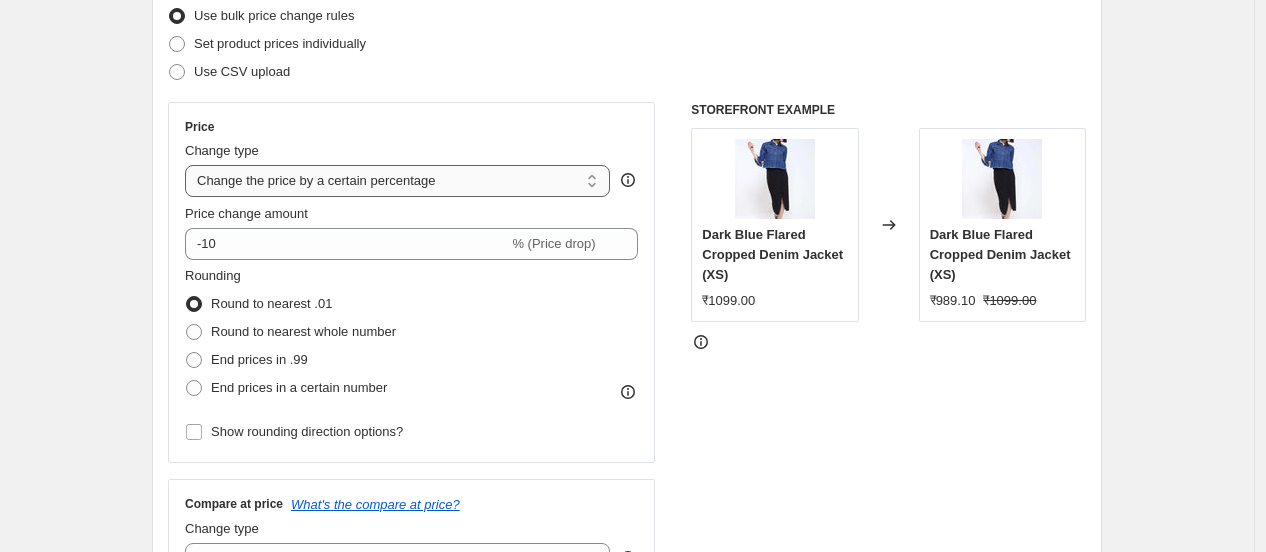 type on "[DATE] [MONTH] - [BRAND] [EVENT]" 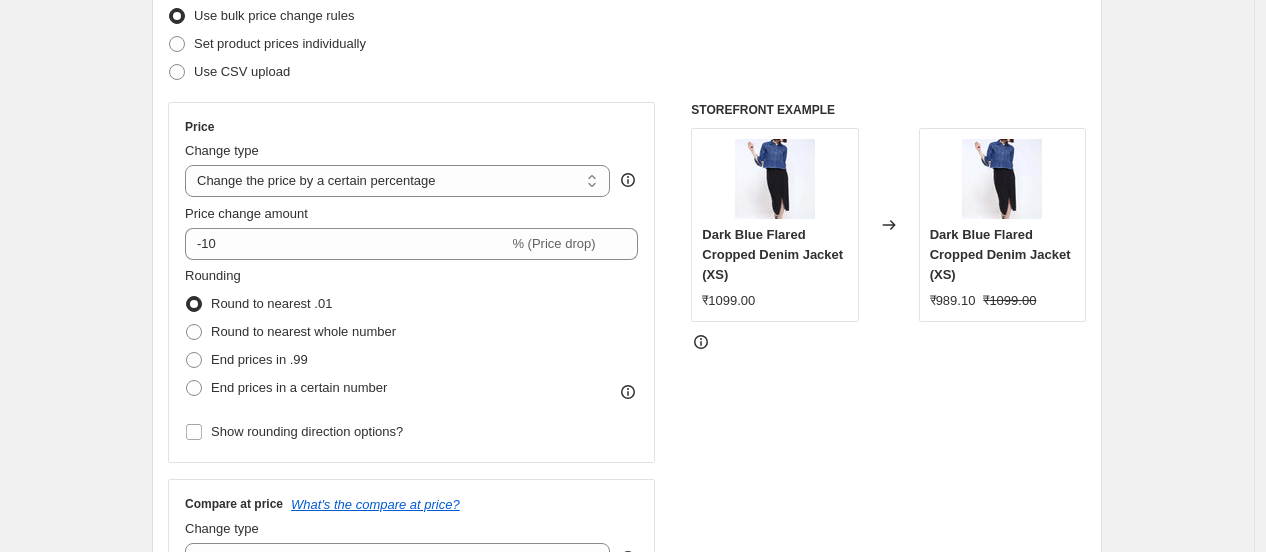 drag, startPoint x: 375, startPoint y: 188, endPoint x: 361, endPoint y: 209, distance: 25.23886 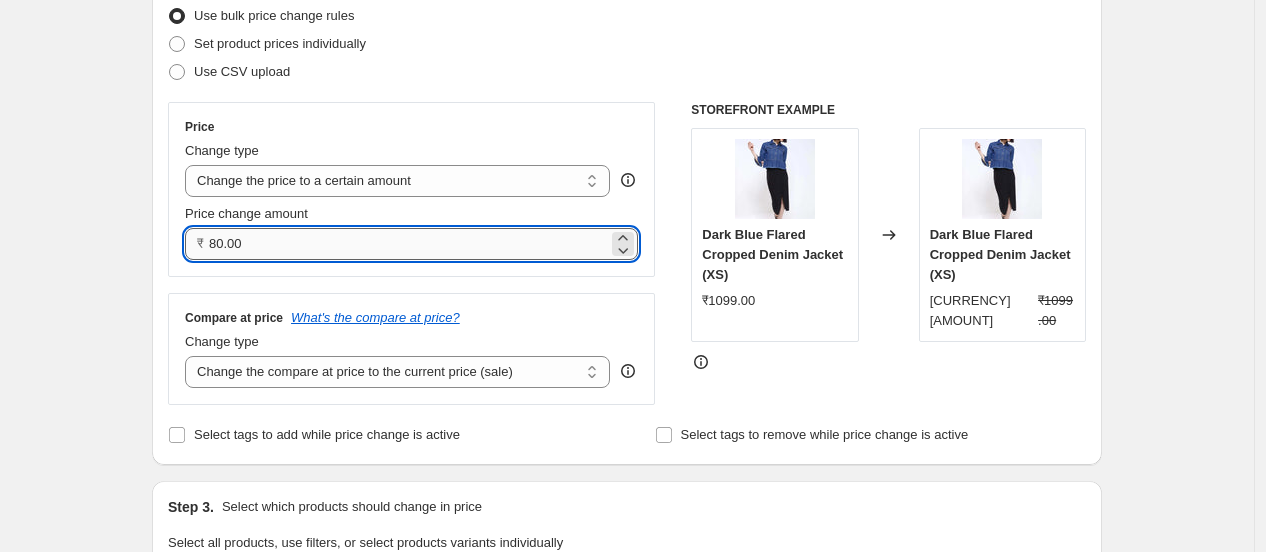 click on "80.00" at bounding box center [408, 244] 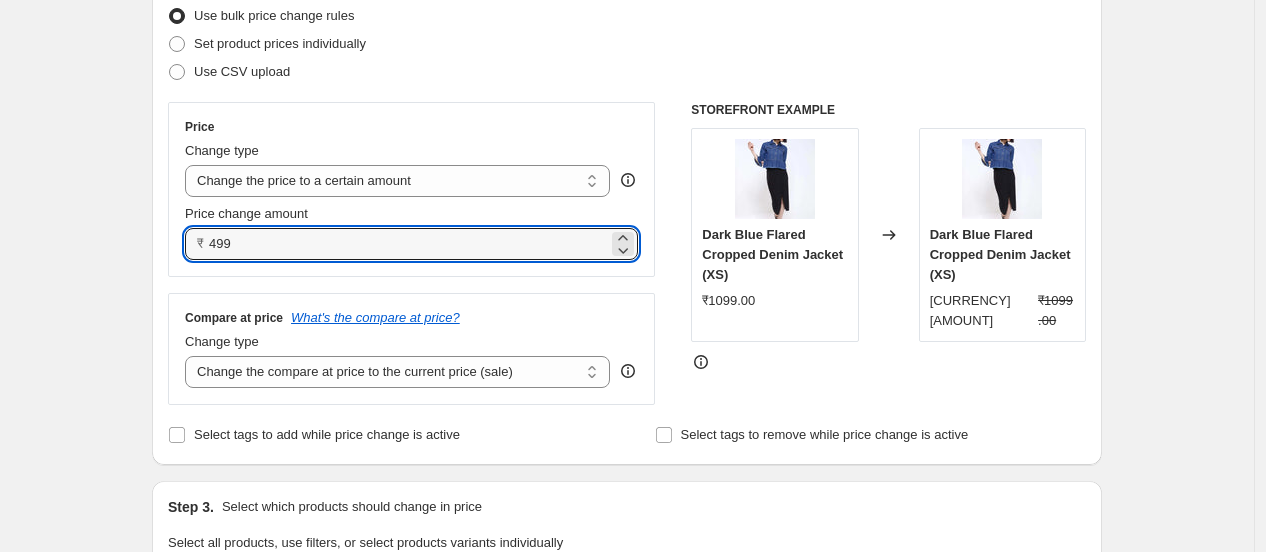 type on "499.00" 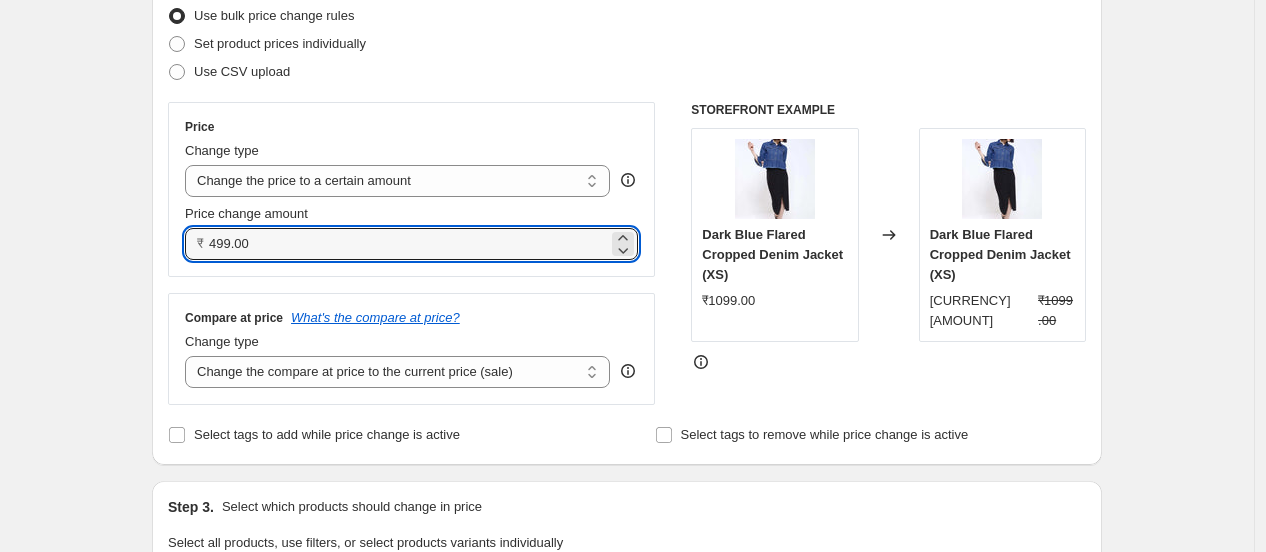 click on "Compare at price What's the compare at price? Change type Change the compare at price to the current price (sale) Change the compare at price to a certain amount Change the compare at price by a certain amount Change the compare at price by a certain percentage Change the compare at price by a certain amount relative to the actual price Change the compare at price by a certain percentage relative to the actual price Don't change the compare at price Remove the compare at price Change the compare at price to the current price (sale)" at bounding box center [411, 349] 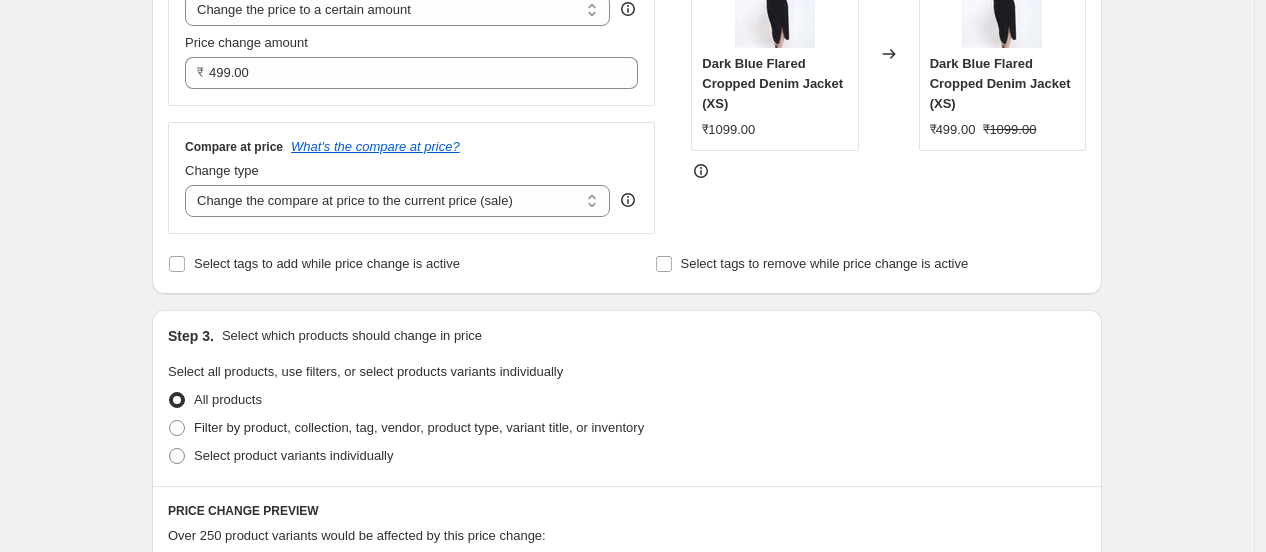 scroll, scrollTop: 500, scrollLeft: 0, axis: vertical 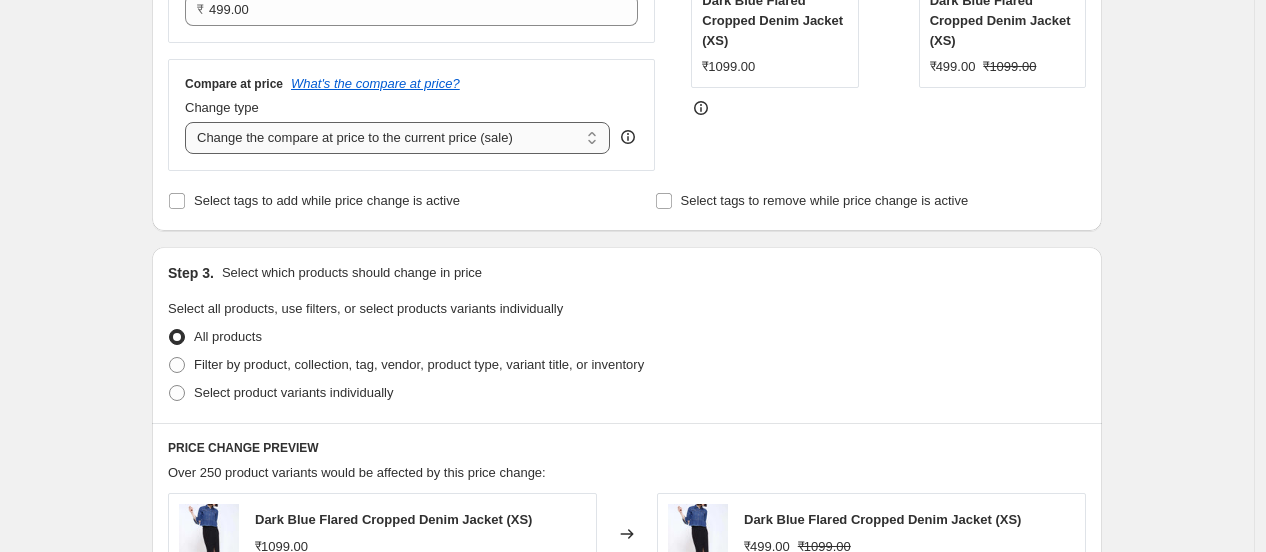 click on "Change the compare at price to the current price (sale) Change the compare at price to a certain amount Change the compare at price by a certain amount Change the compare at price by a certain percentage Change the compare at price by a certain amount relative to the actual price Change the compare at price by a certain percentage relative to the actual price Don't change the compare at price Remove the compare at price" at bounding box center (397, 138) 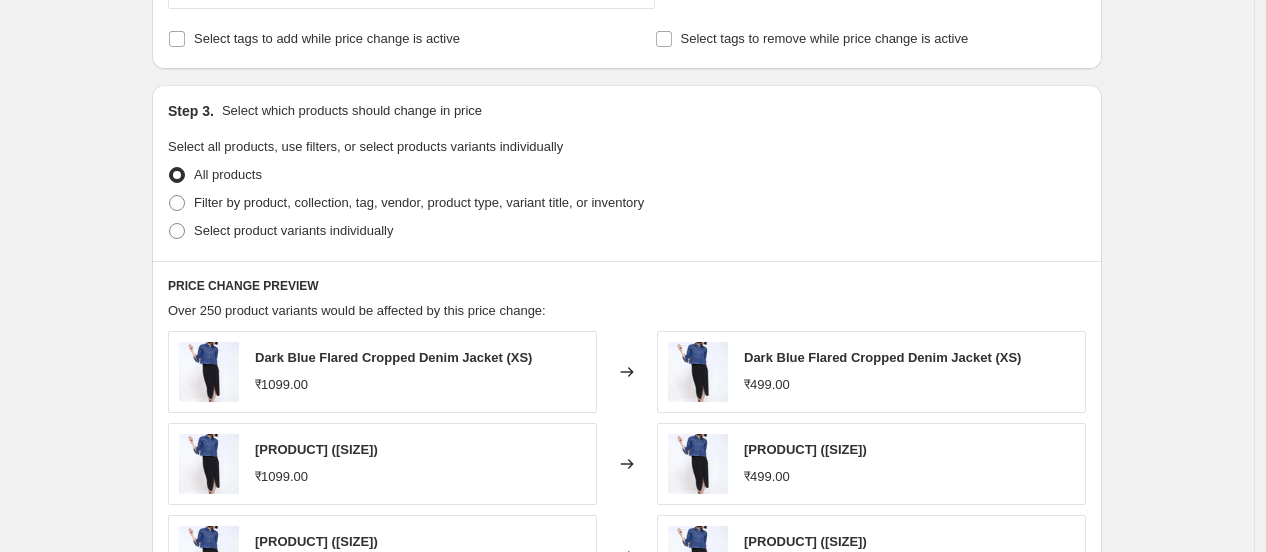 scroll, scrollTop: 674, scrollLeft: 0, axis: vertical 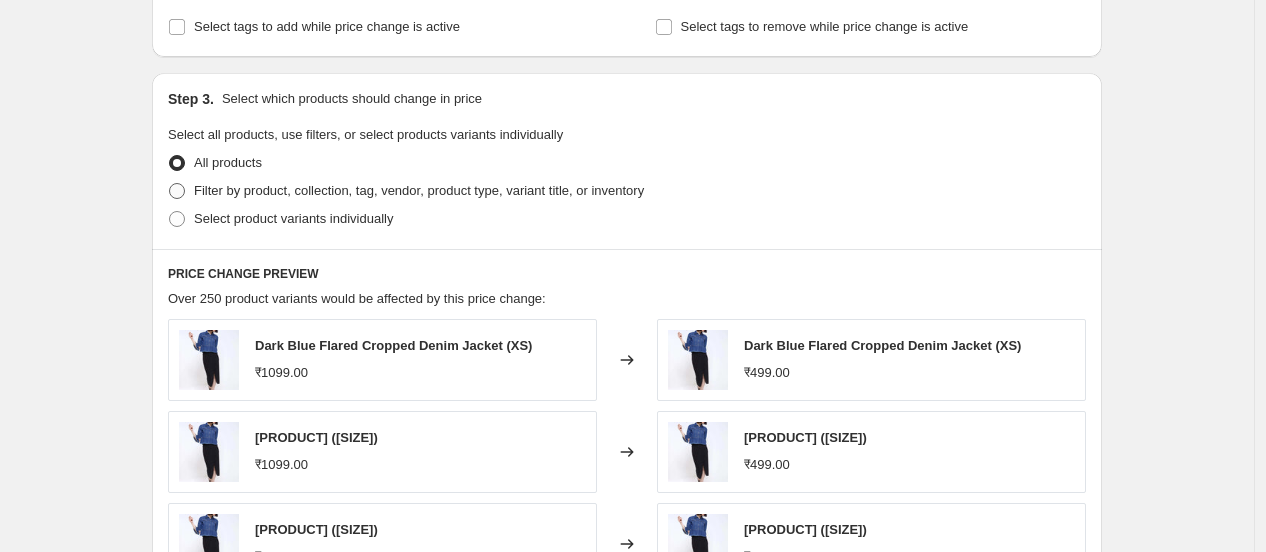 click on "Filter by product, collection, tag, vendor, product type, variant title, or inventory" at bounding box center [419, 190] 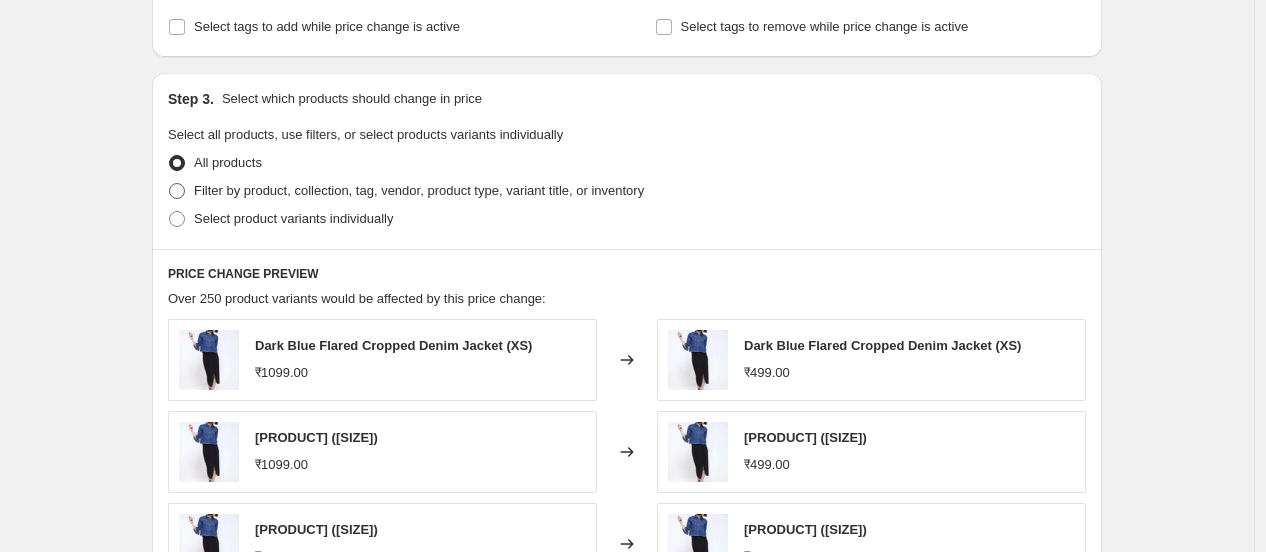 radio on "true" 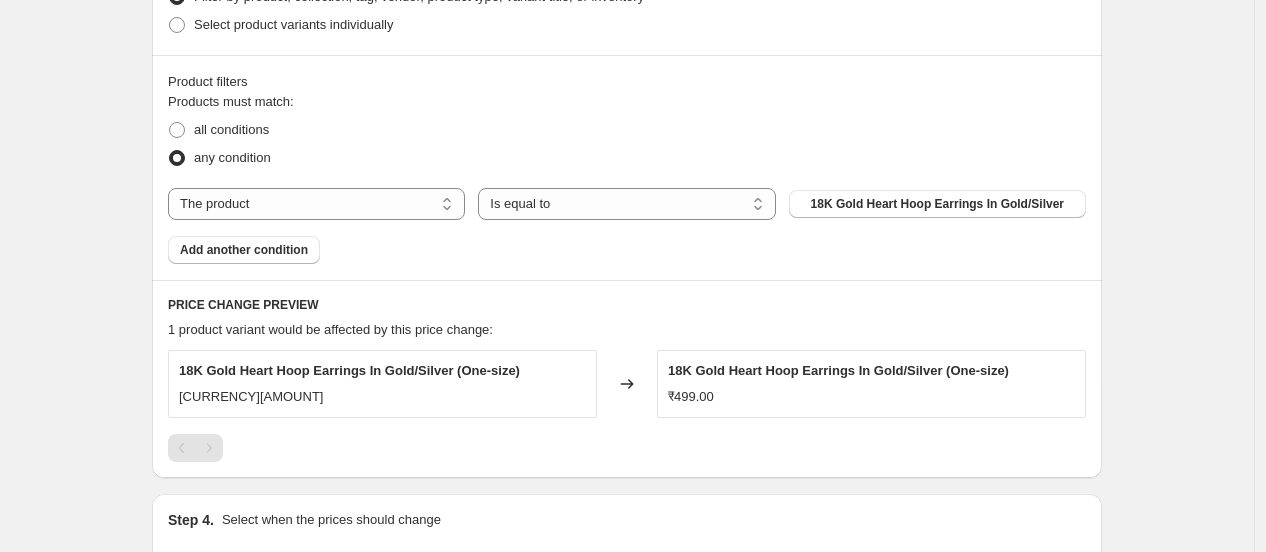 scroll, scrollTop: 885, scrollLeft: 0, axis: vertical 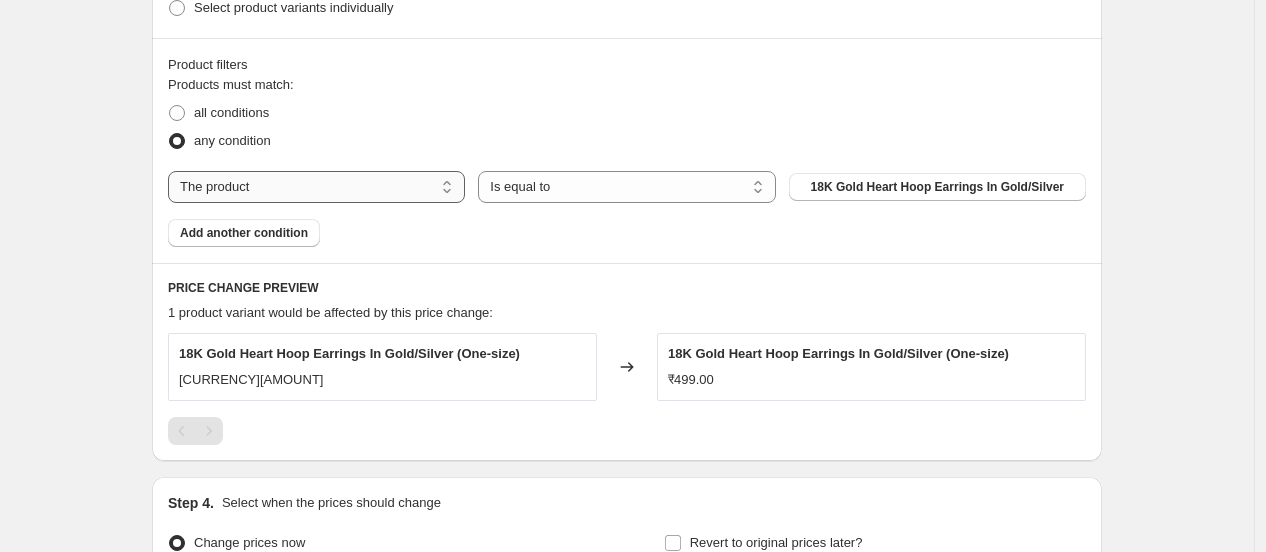 click on "The product The product's collection The product's tag The product's vendor The product's type The product's status The variant's title Inventory quantity" at bounding box center [316, 187] 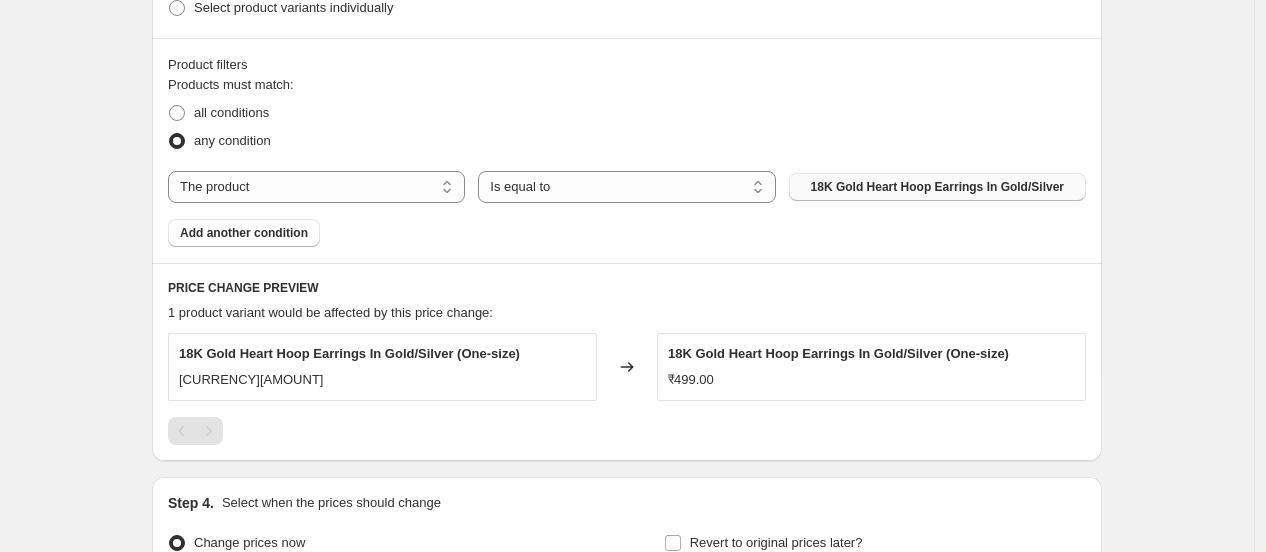 click on "18K Gold Heart Hoop Earrings In Gold/Silver" at bounding box center (937, 187) 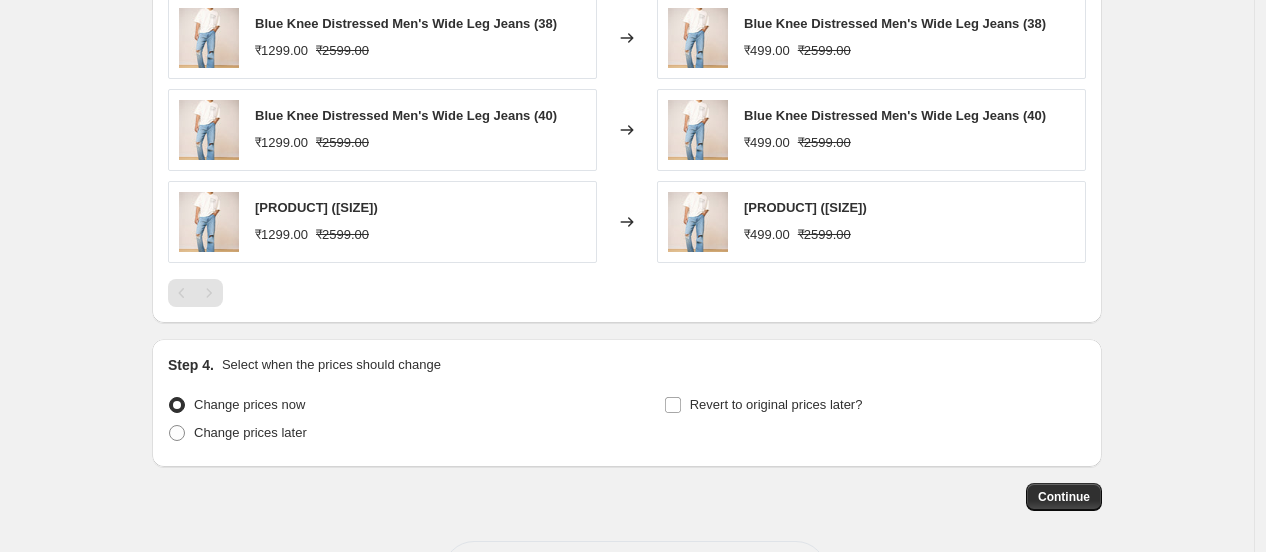 scroll, scrollTop: 1488, scrollLeft: 0, axis: vertical 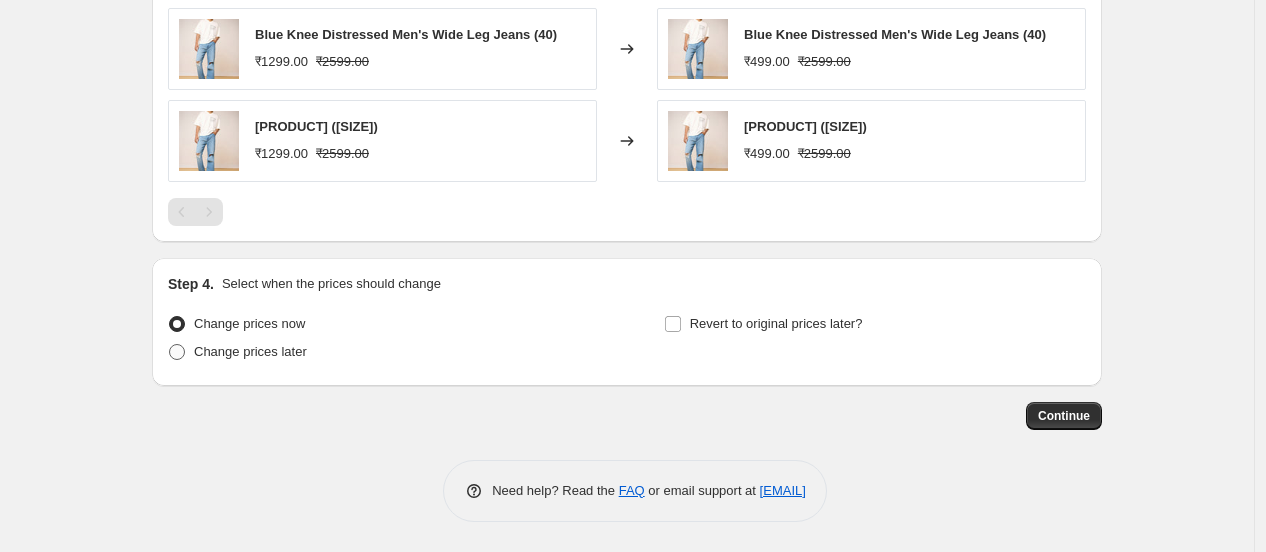 click on "Change prices later" at bounding box center (250, 351) 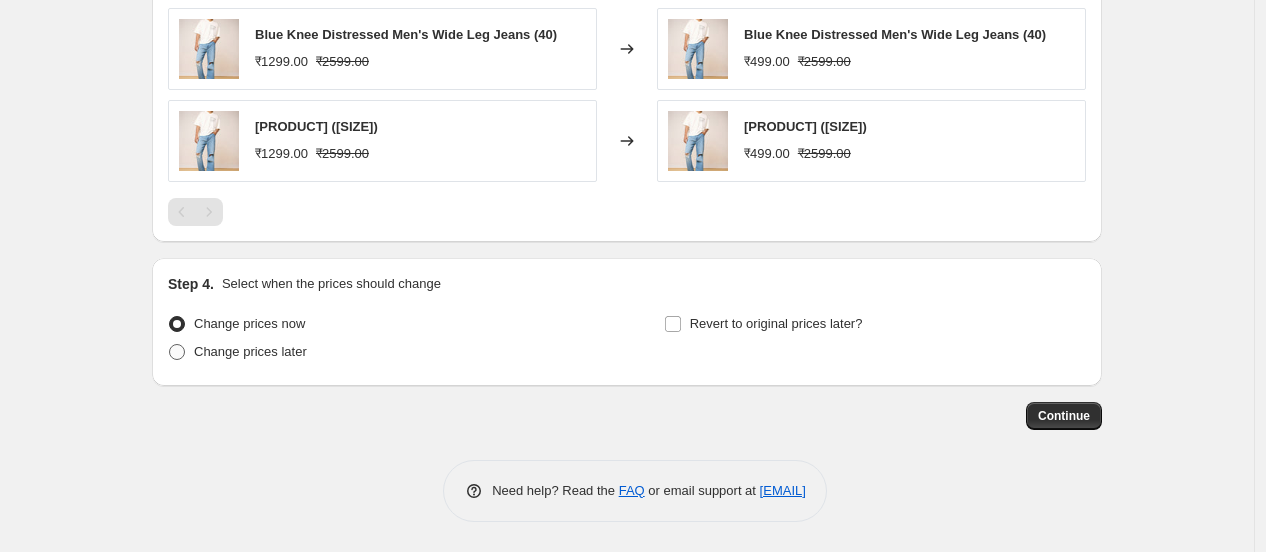 radio on "true" 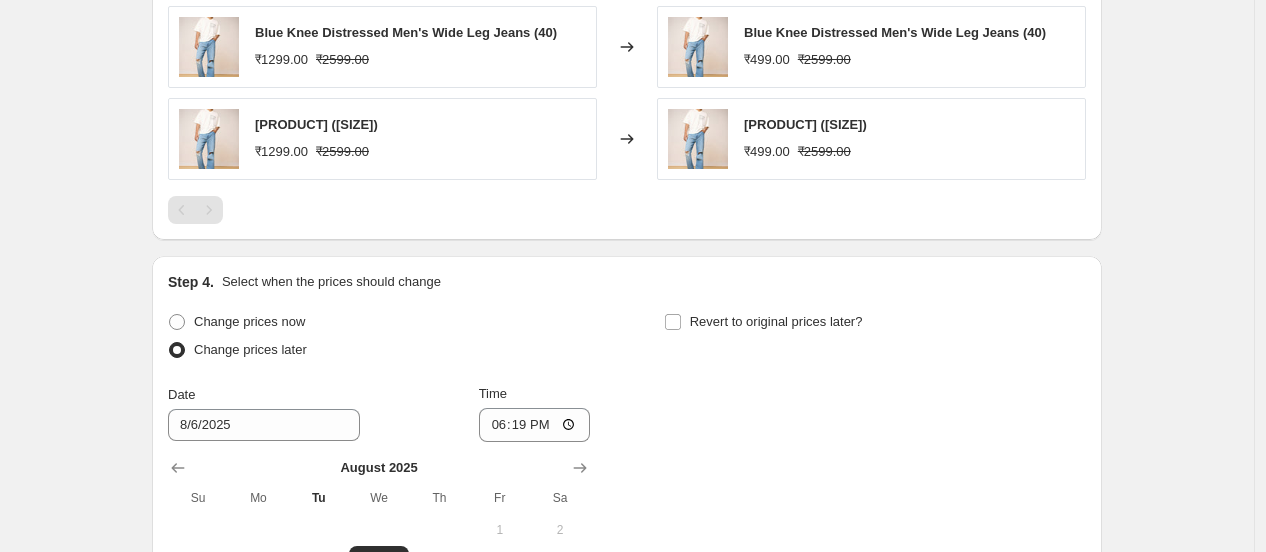 scroll, scrollTop: 1862, scrollLeft: 0, axis: vertical 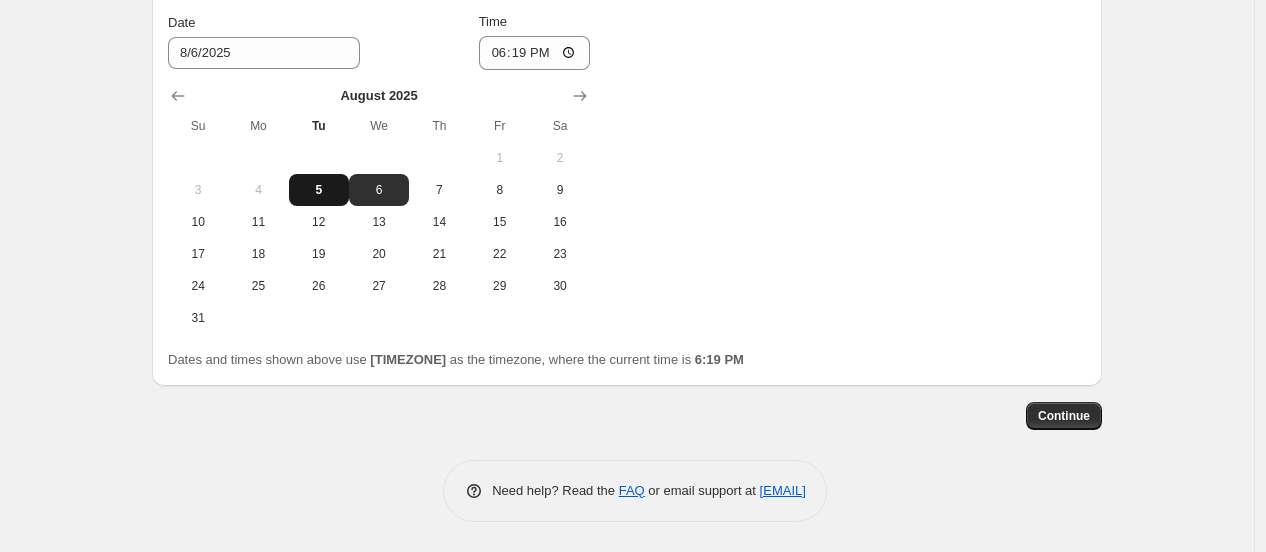 click on "5" at bounding box center [319, 190] 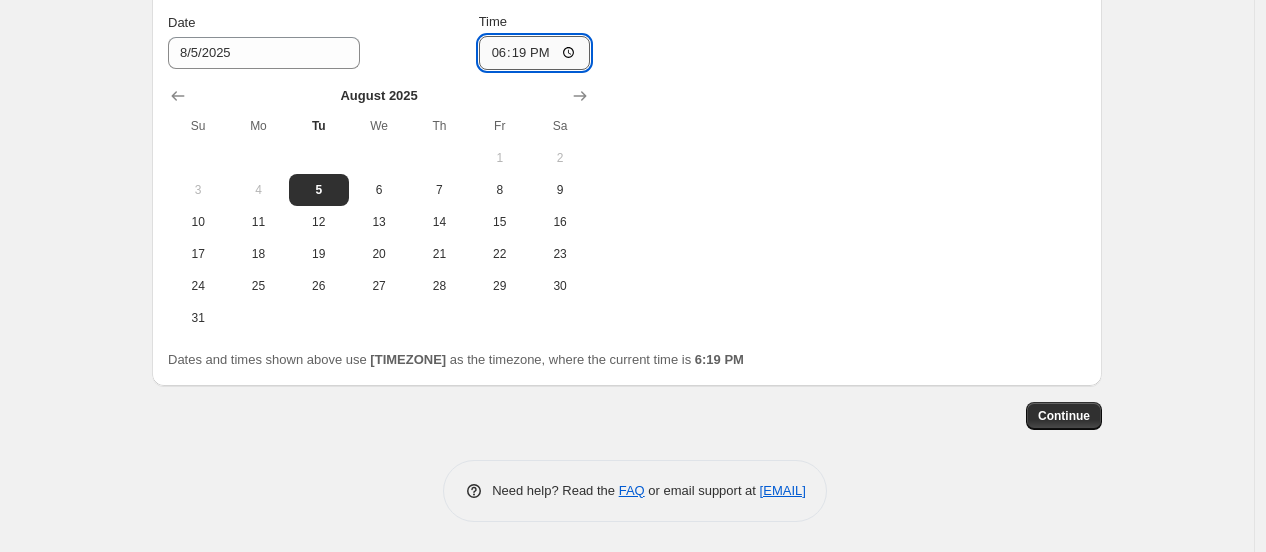 click on "18:19" at bounding box center (535, 53) 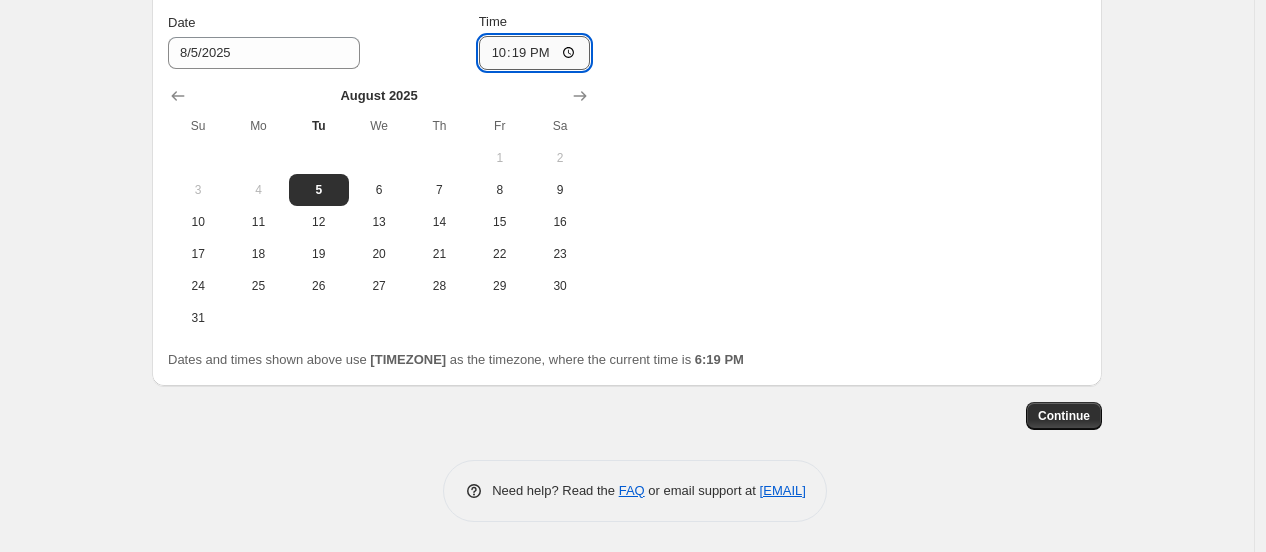type on "22:00" 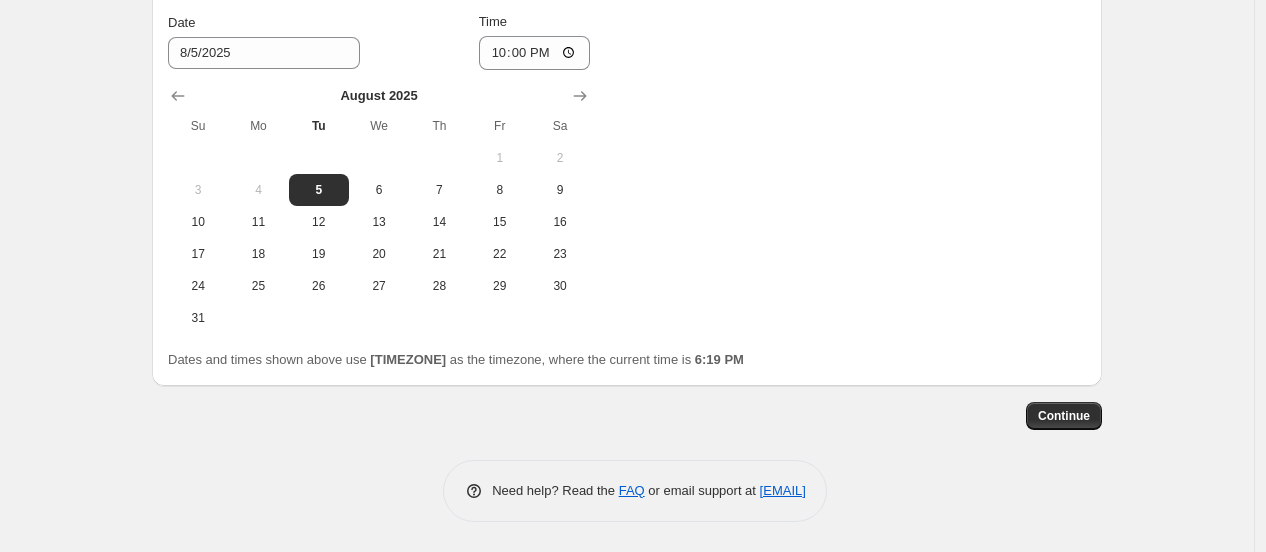 click on "Change prices now Change prices later Date [DATE]/[DATE]/[YEAR] Time [TIME] [MONTH]   [YEAR] Su Mo Tu We Th Fr Sa 1 2 3 4 5 6 7 8 9 10 11 12 13 14 15 16 17 18 19 20 21 22 23 24 25 26 27 28 29 30 31 Revert to original prices later?" at bounding box center (627, 135) 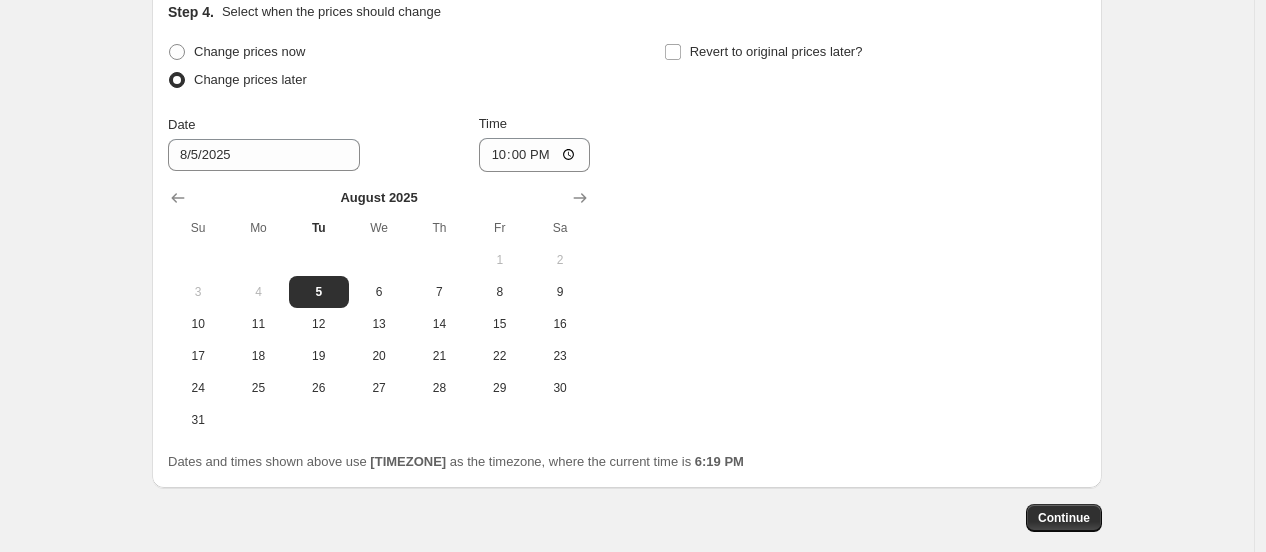 scroll, scrollTop: 1736, scrollLeft: 0, axis: vertical 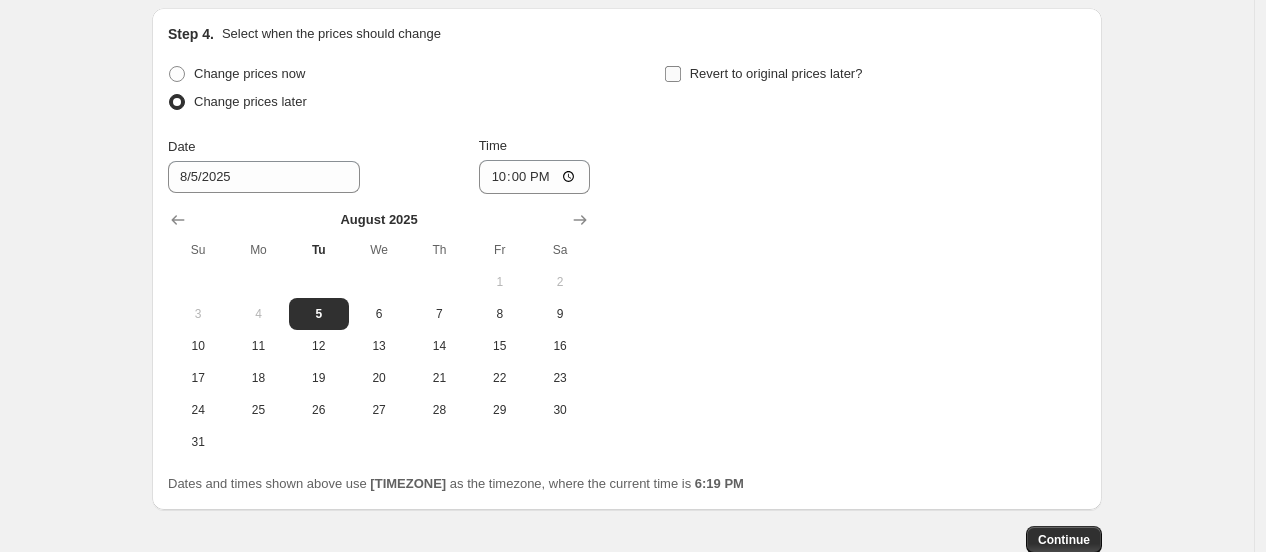 click on "Revert to original prices later?" at bounding box center [673, 74] 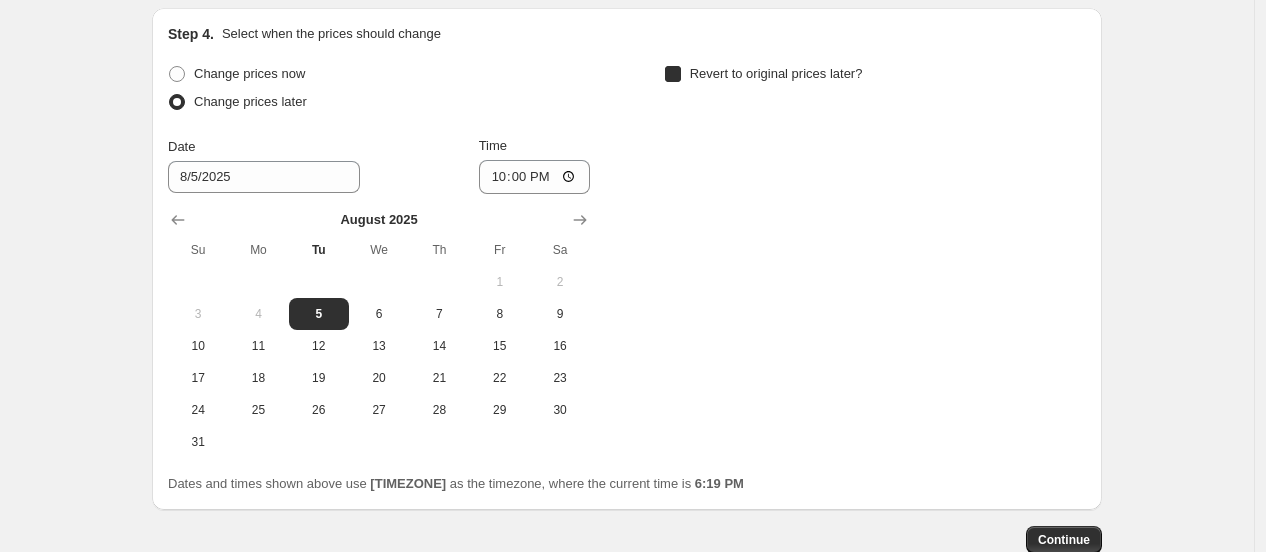 checkbox on "true" 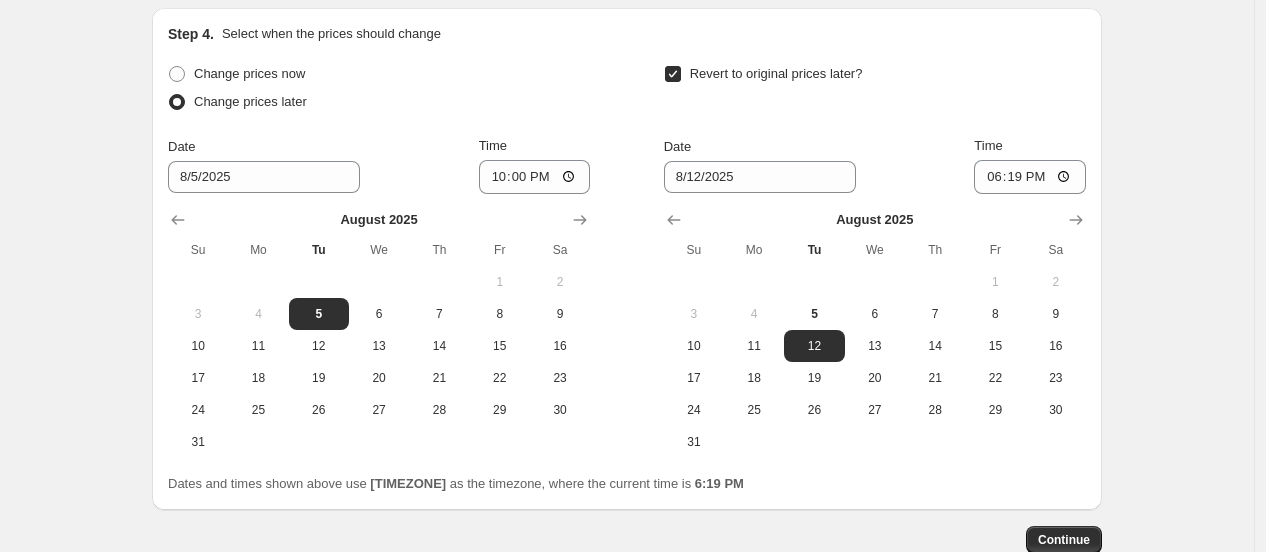 click at bounding box center [814, 282] 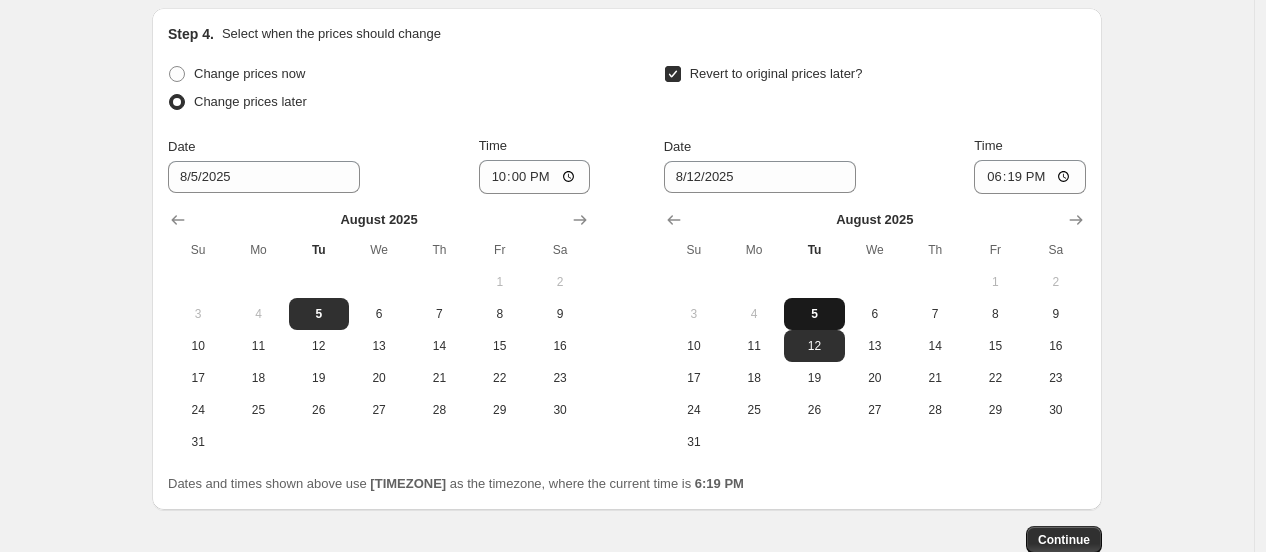 click on "5" at bounding box center [814, 314] 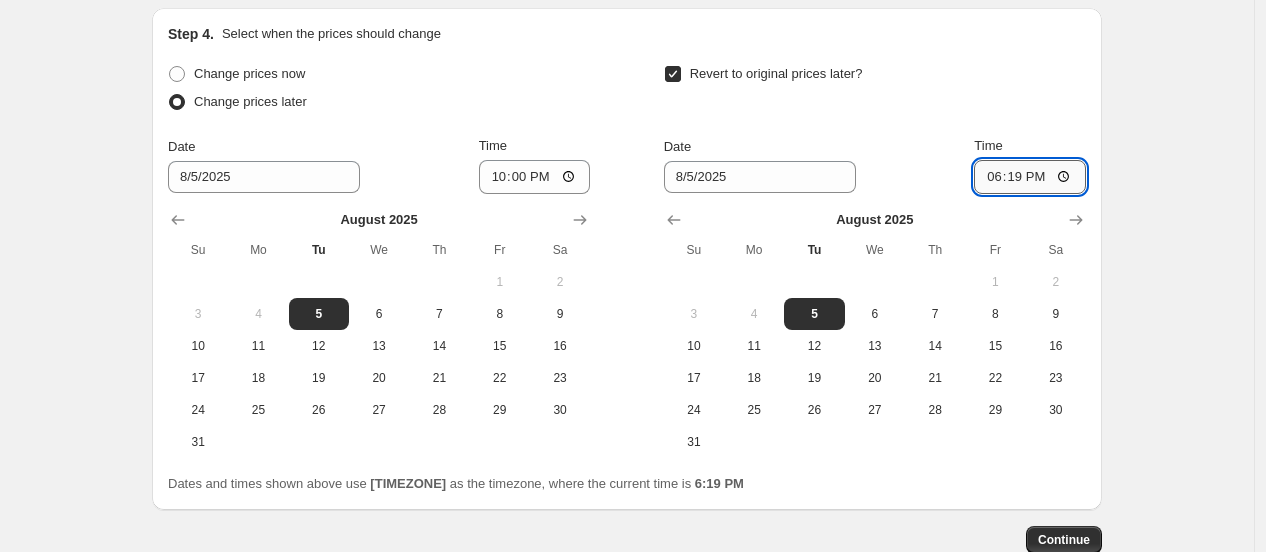 click on "18:19" at bounding box center [1030, 177] 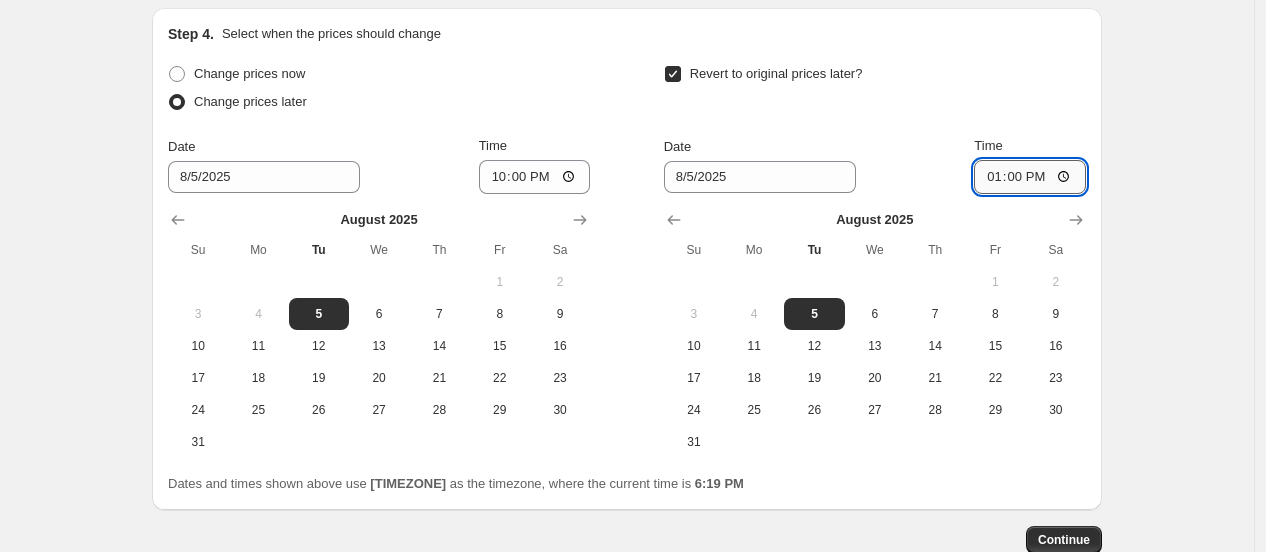 type on "23:00" 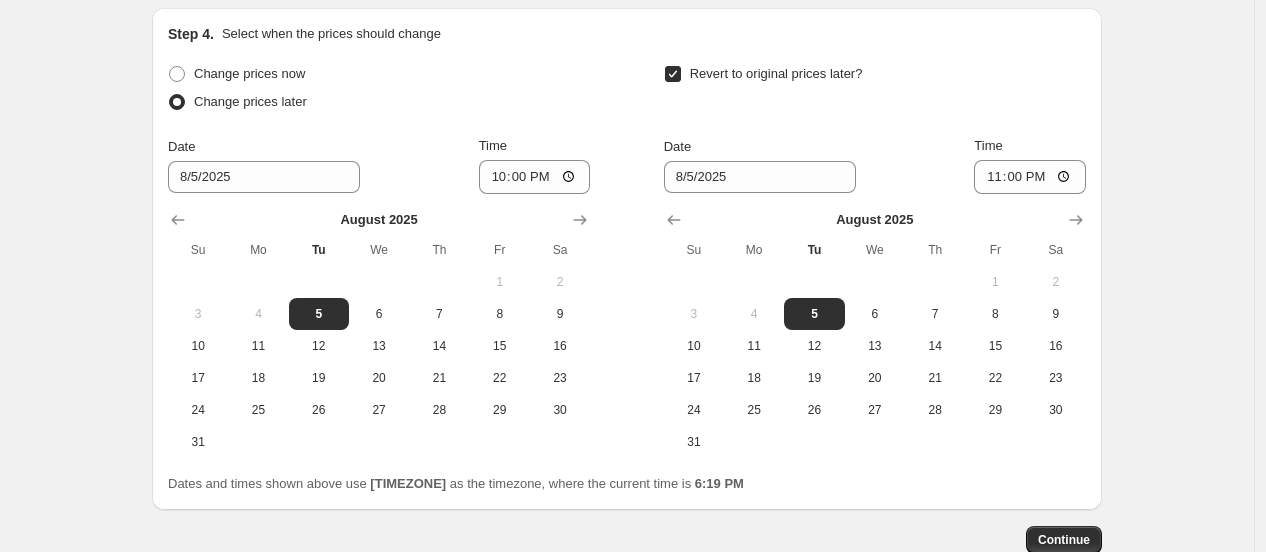 click on "Create new price change job. This page is ready Create new price change job Draft Step 1. Optionally give your price change job a title (eg "March 30% off sale on boots") [DATE] [MONTH] - [BRAND] [EVENT] This title is just for internal use, customers won't see it Step 2. Select how the prices should change Use bulk price change rules Set product prices individually Use CSV upload Price Change type Change the price to a certain amount Change the price by a certain amount Change the price by a certain percentage Change the price to the current compare at price (price before sale) Change the price by a certain amount relative to the compare at price Change the price by a certain percentage relative to the compare at price Change the price by a certain percentage relative to the cost per item Change price to certain cost margin Change the price to a certain amount Price change amount [CURRENCY][AMOUNT] Compare at price What's the compare at price? Change type Don't change the compare at price Step 3." at bounding box center [627, -530] 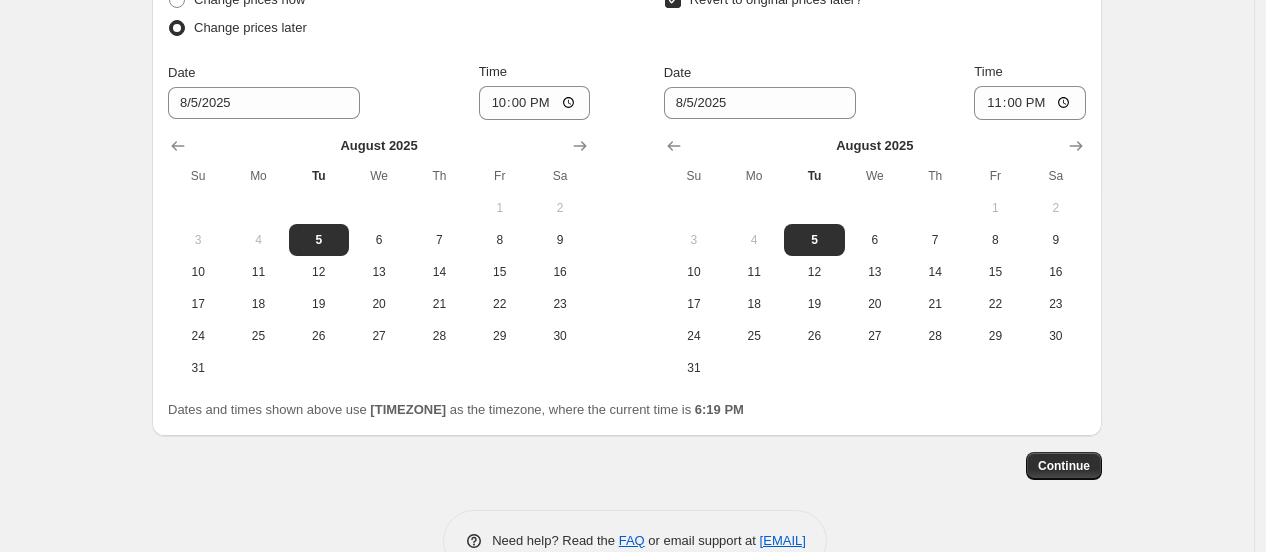 scroll, scrollTop: 1862, scrollLeft: 0, axis: vertical 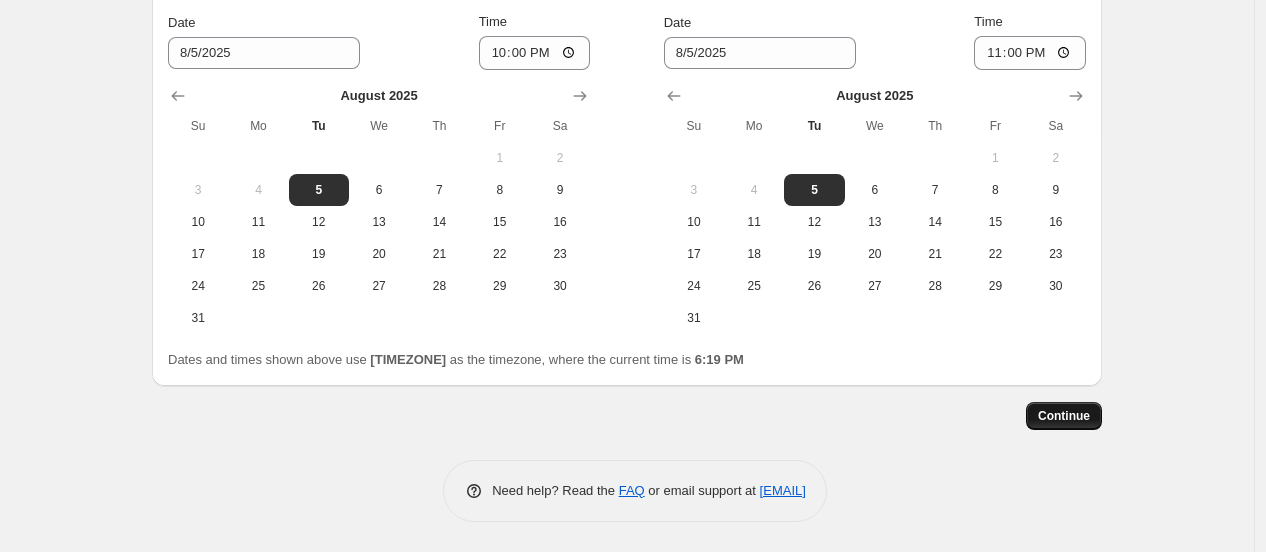 click on "Continue" at bounding box center (1064, 416) 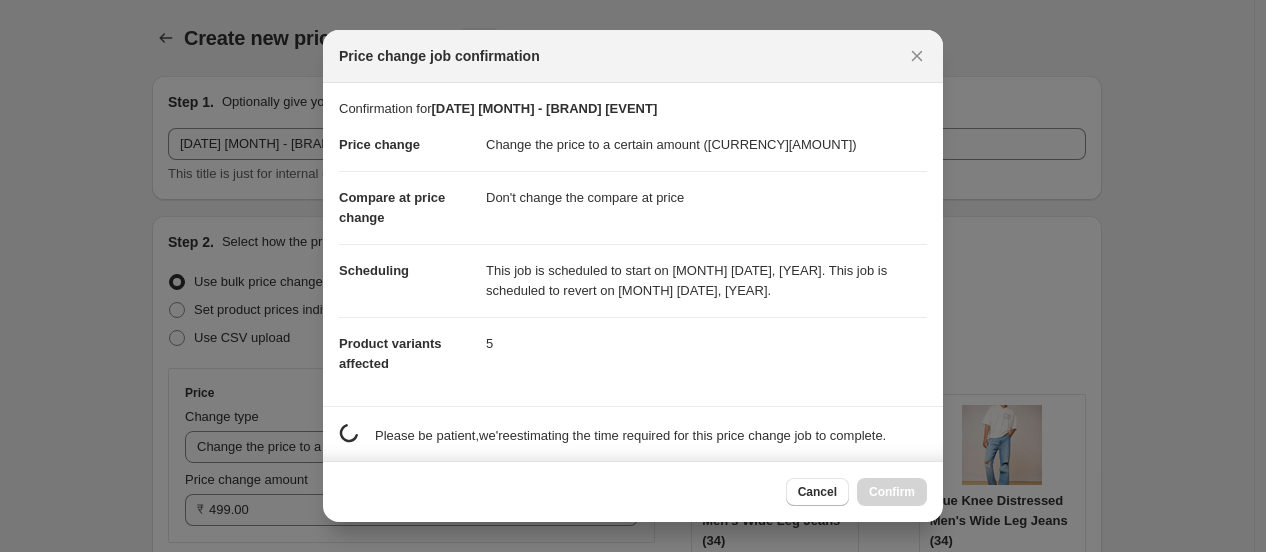 scroll, scrollTop: 0, scrollLeft: 0, axis: both 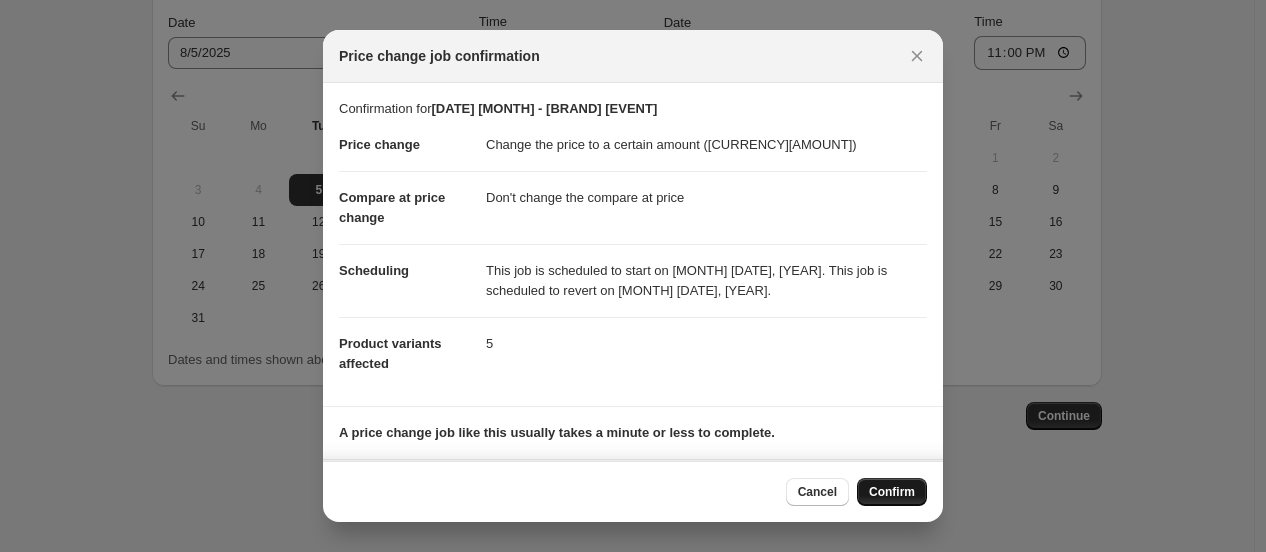 click on "Confirm" at bounding box center (892, 492) 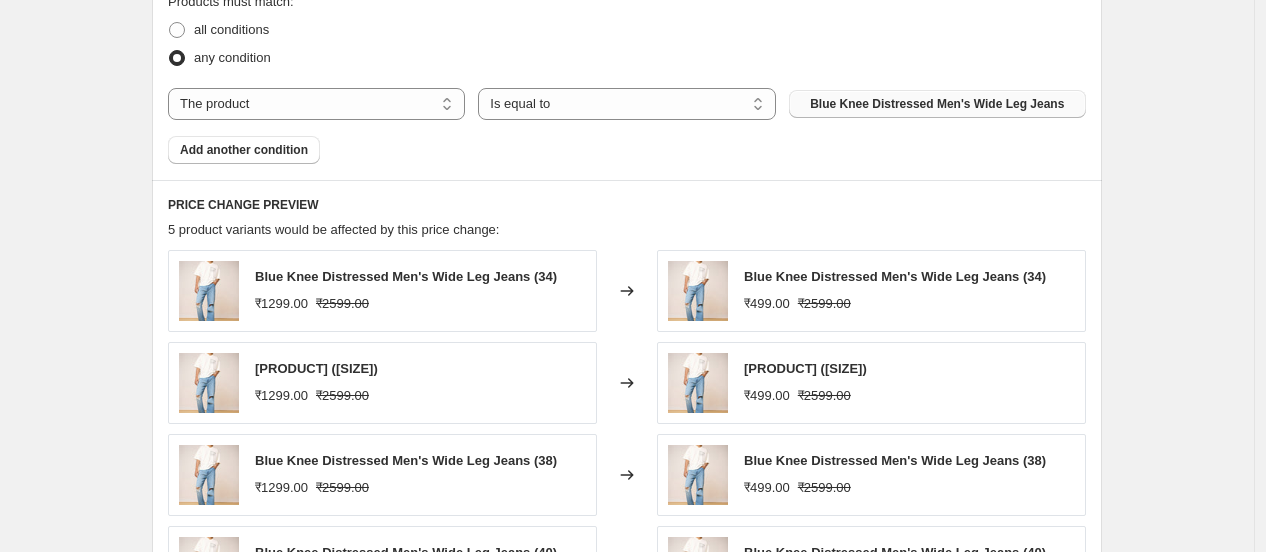 scroll, scrollTop: 1075, scrollLeft: 0, axis: vertical 